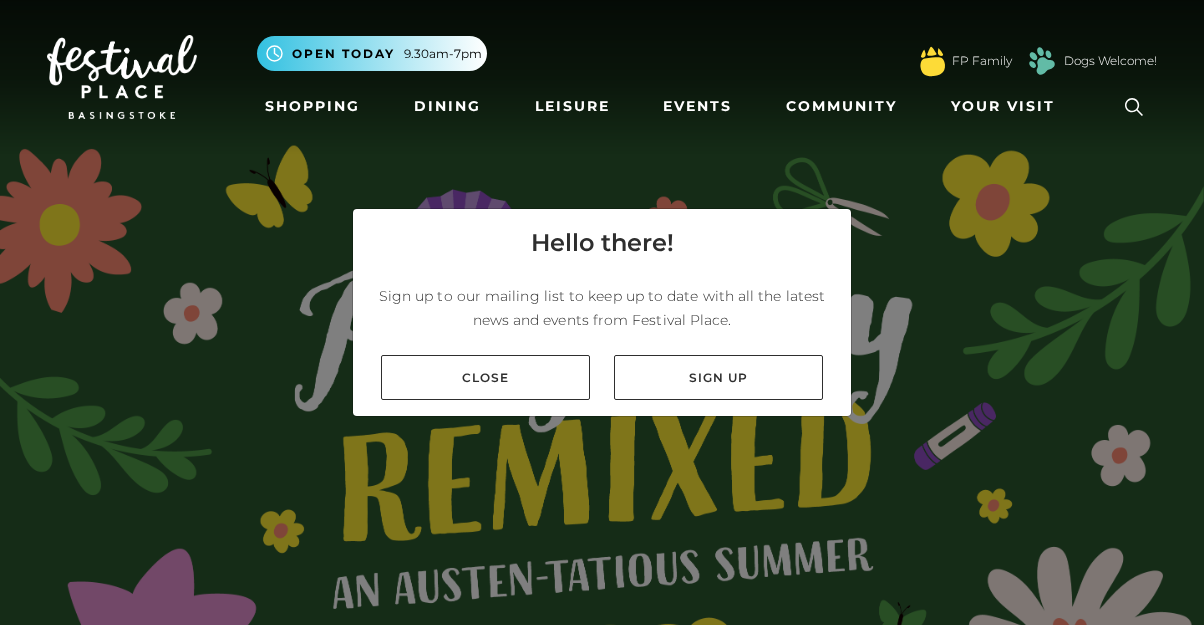 scroll, scrollTop: 0, scrollLeft: 0, axis: both 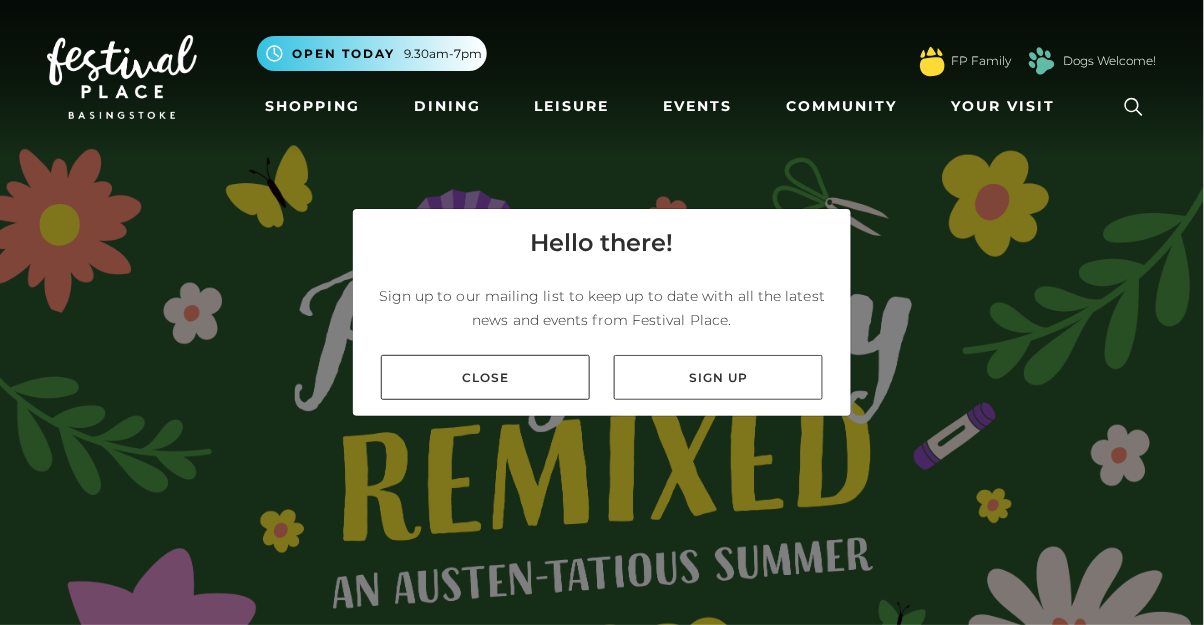 click on "Close" at bounding box center [485, 377] 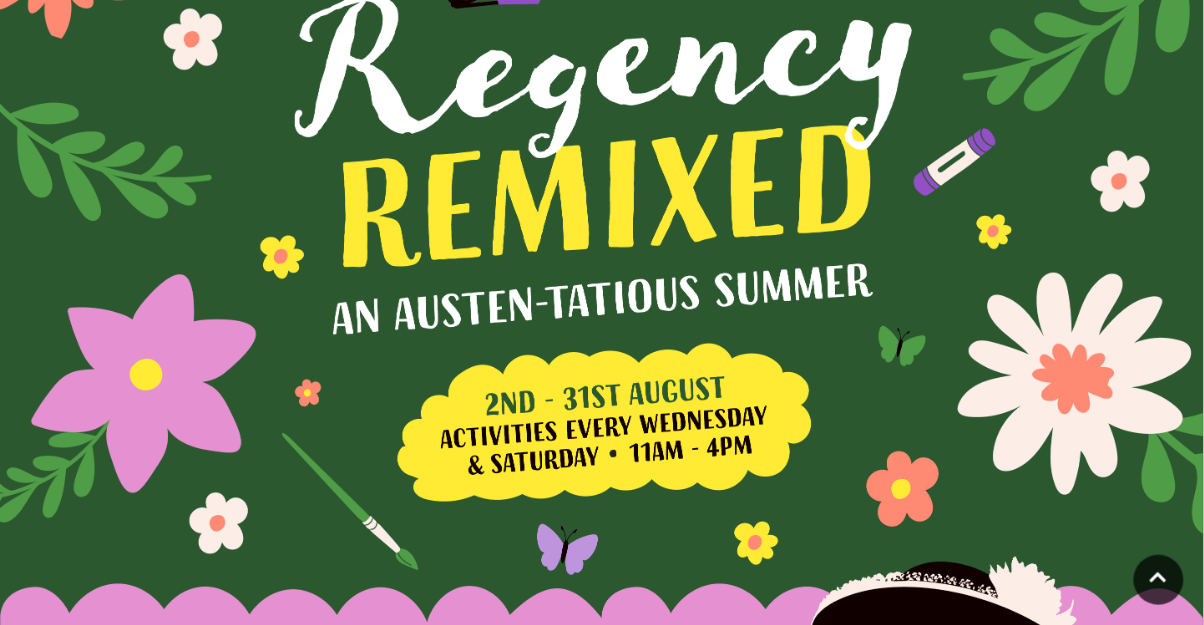 scroll, scrollTop: 0, scrollLeft: 0, axis: both 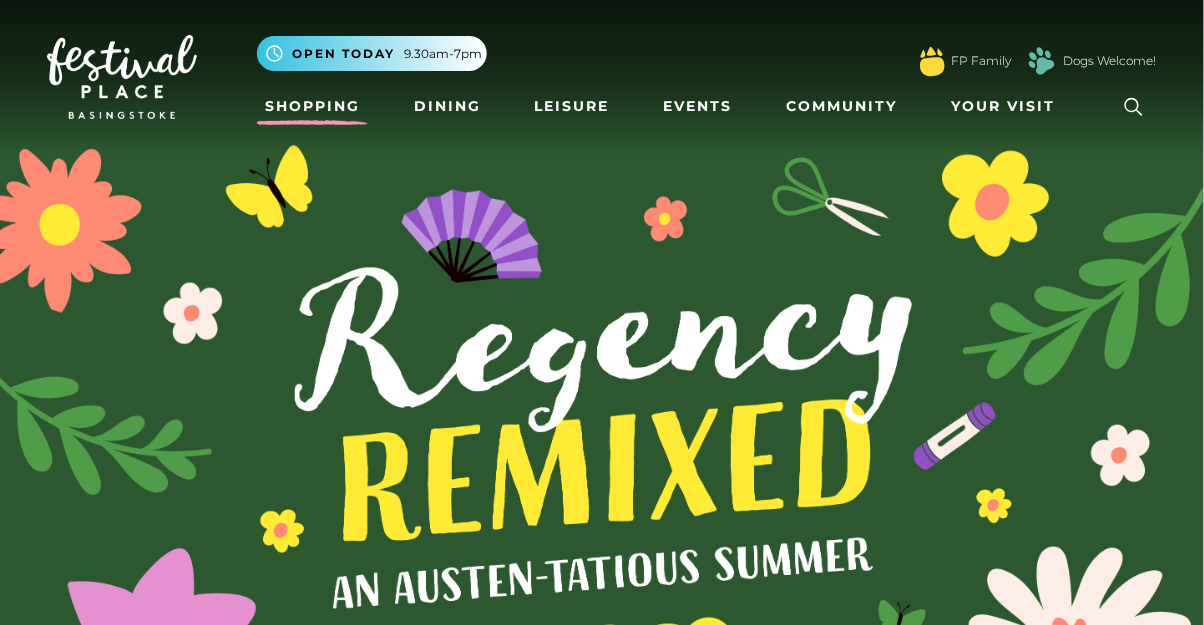 click on "Shopping" at bounding box center (312, 106) 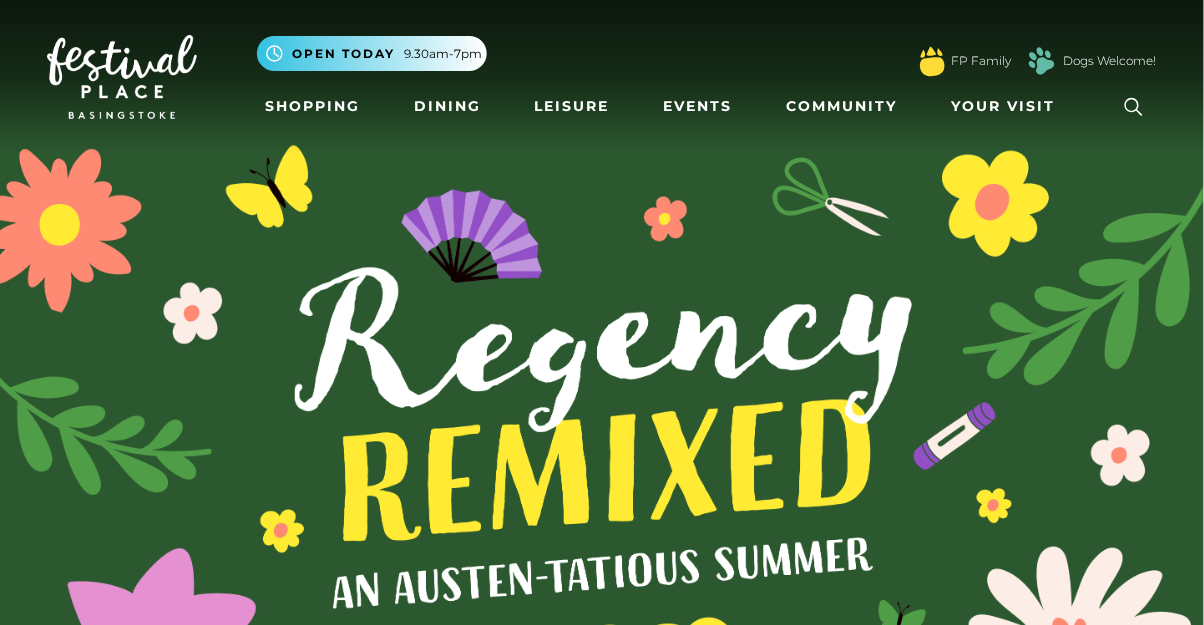 click 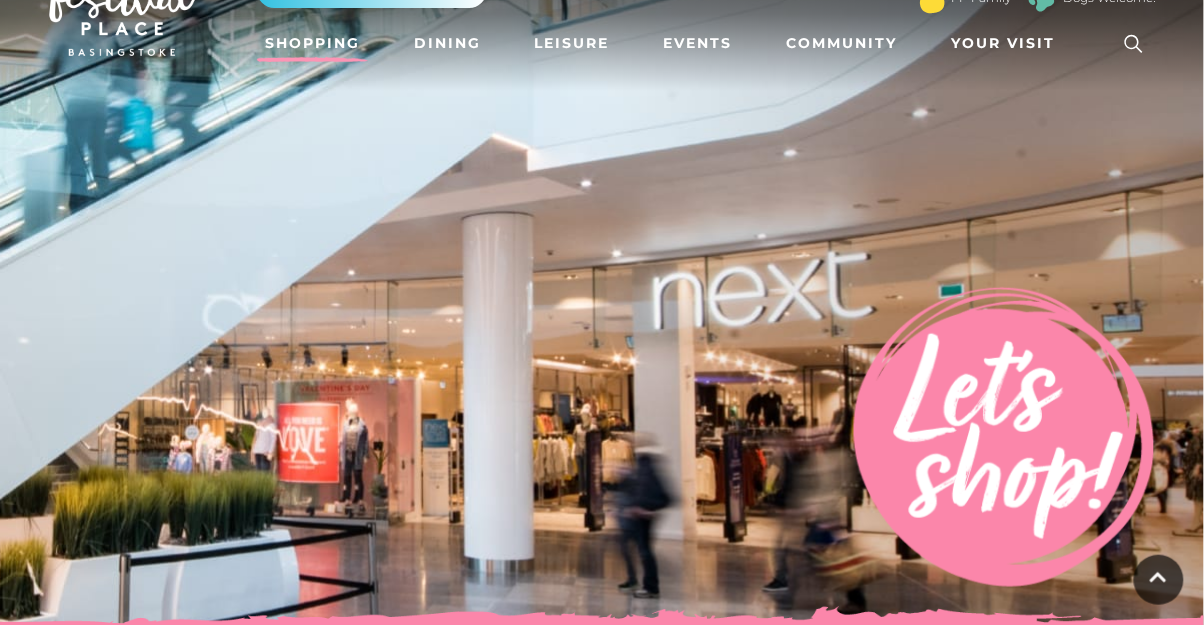scroll, scrollTop: 0, scrollLeft: 0, axis: both 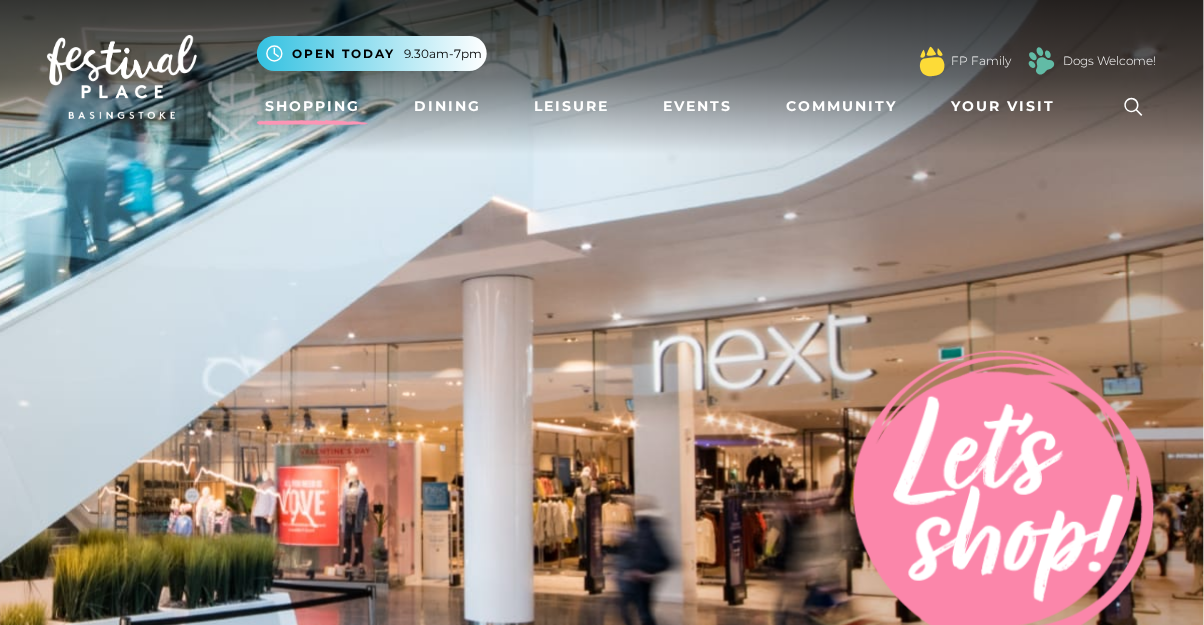 click at bounding box center [1134, 107] 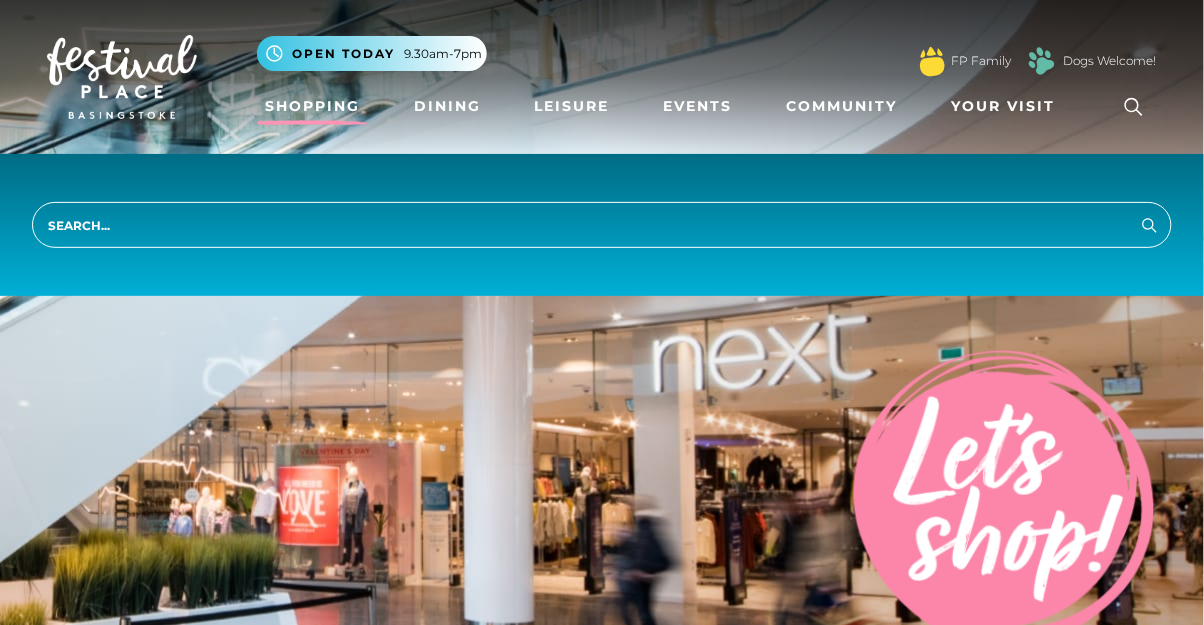 click at bounding box center [602, 225] 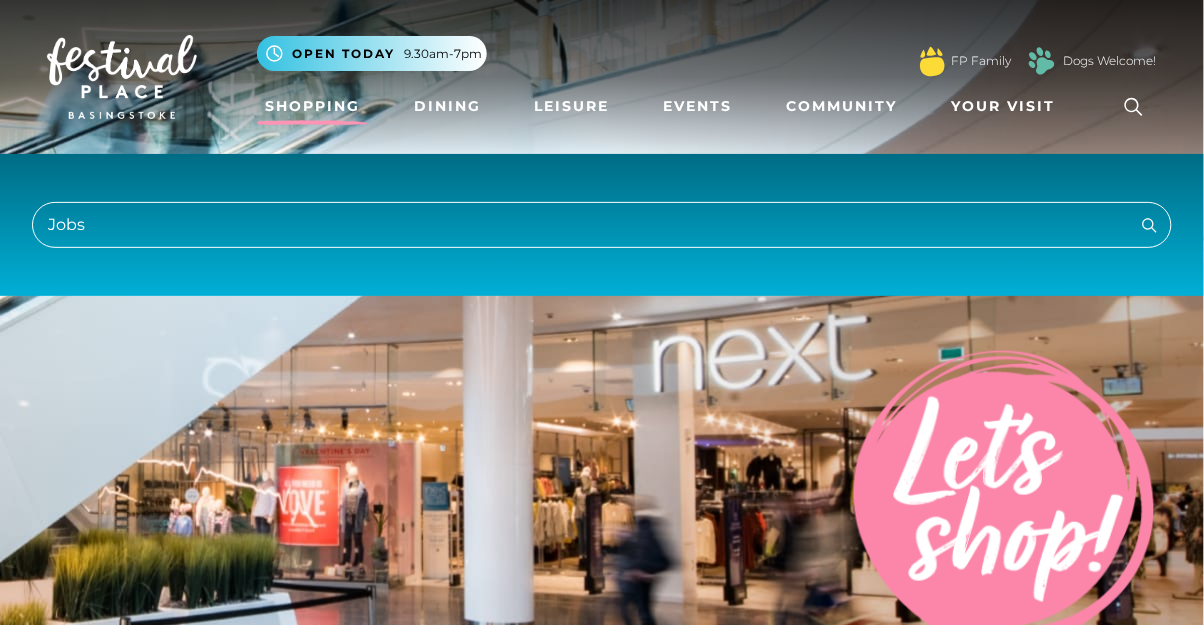 type on "Jobs" 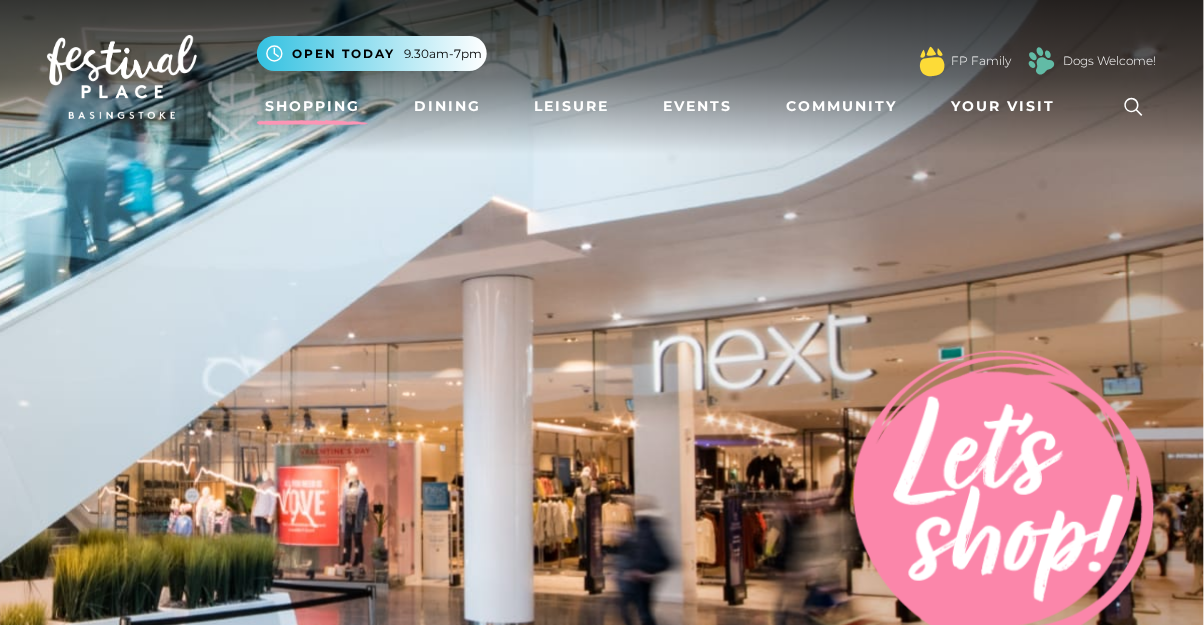 click 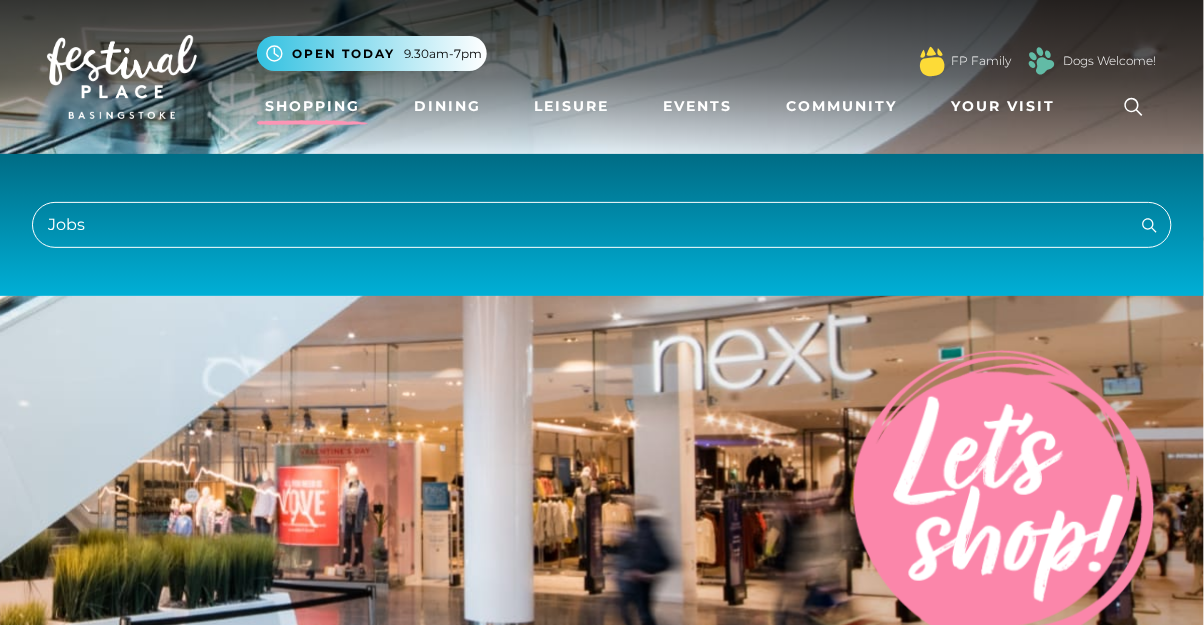 click on "Jobs" at bounding box center [602, 225] 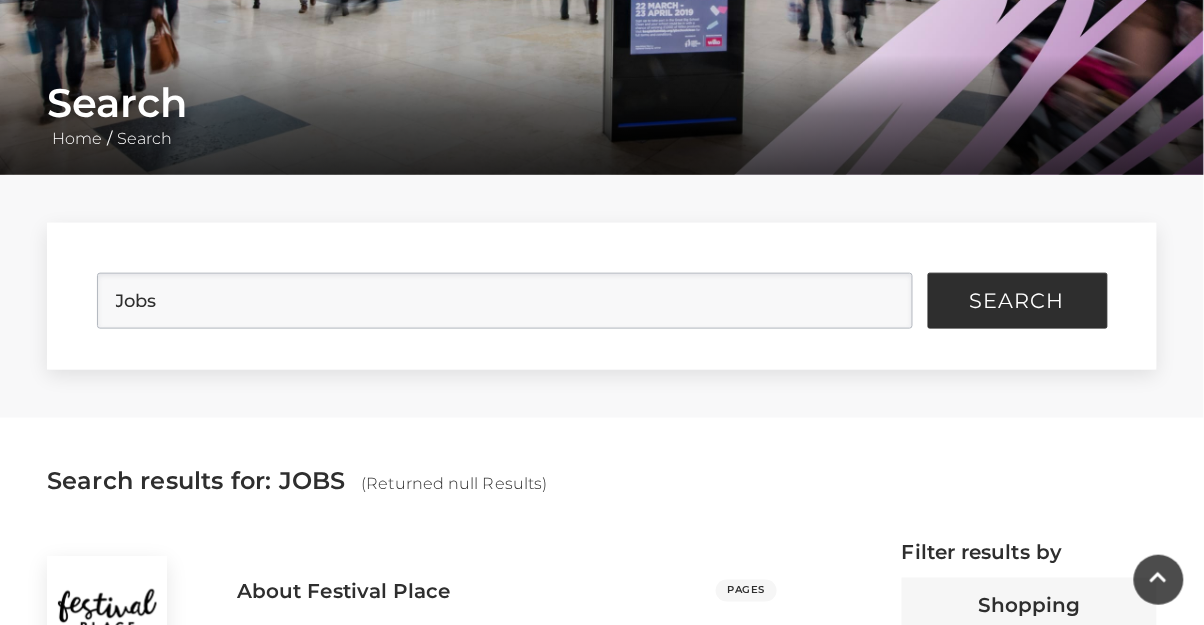 scroll, scrollTop: 0, scrollLeft: 0, axis: both 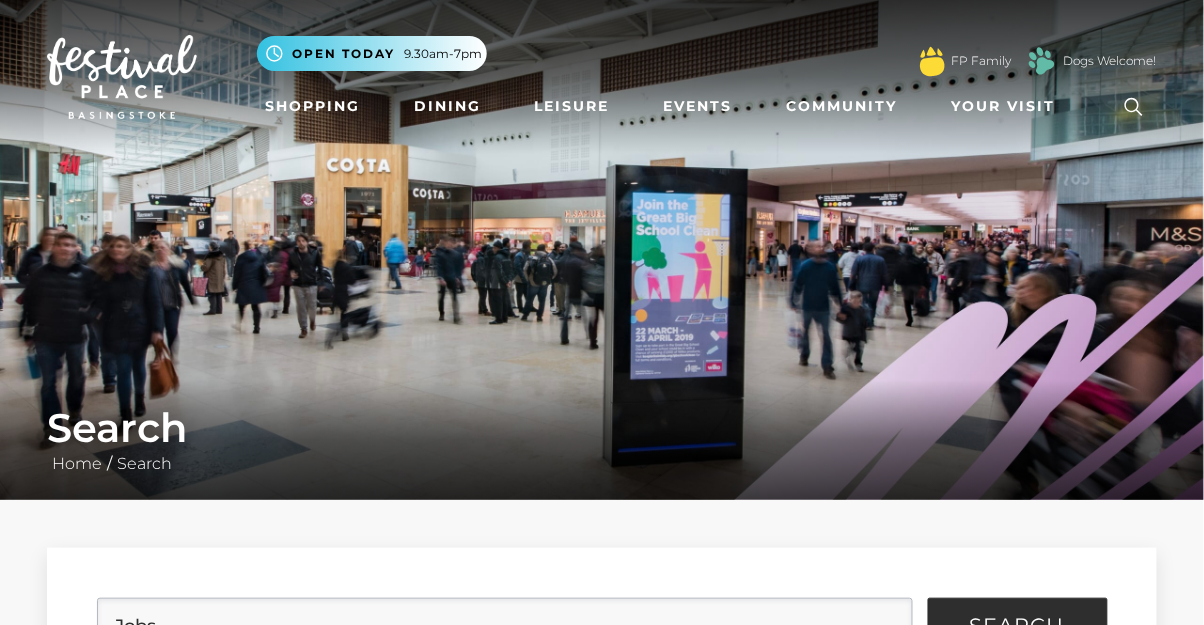 click at bounding box center (122, 77) 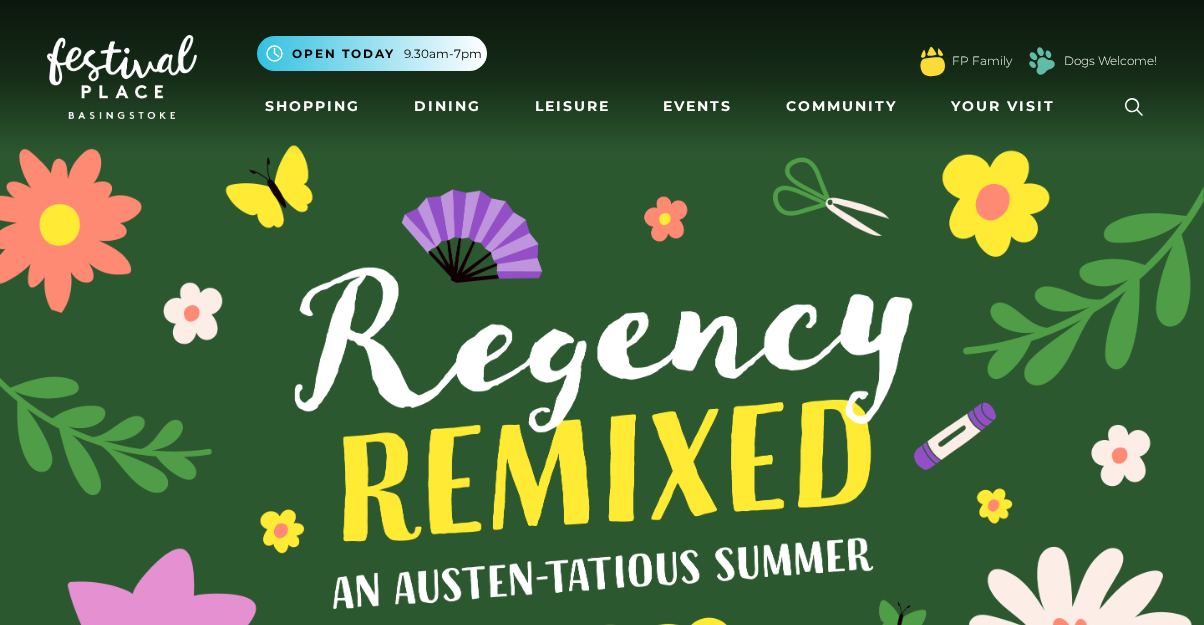 scroll, scrollTop: 0, scrollLeft: 0, axis: both 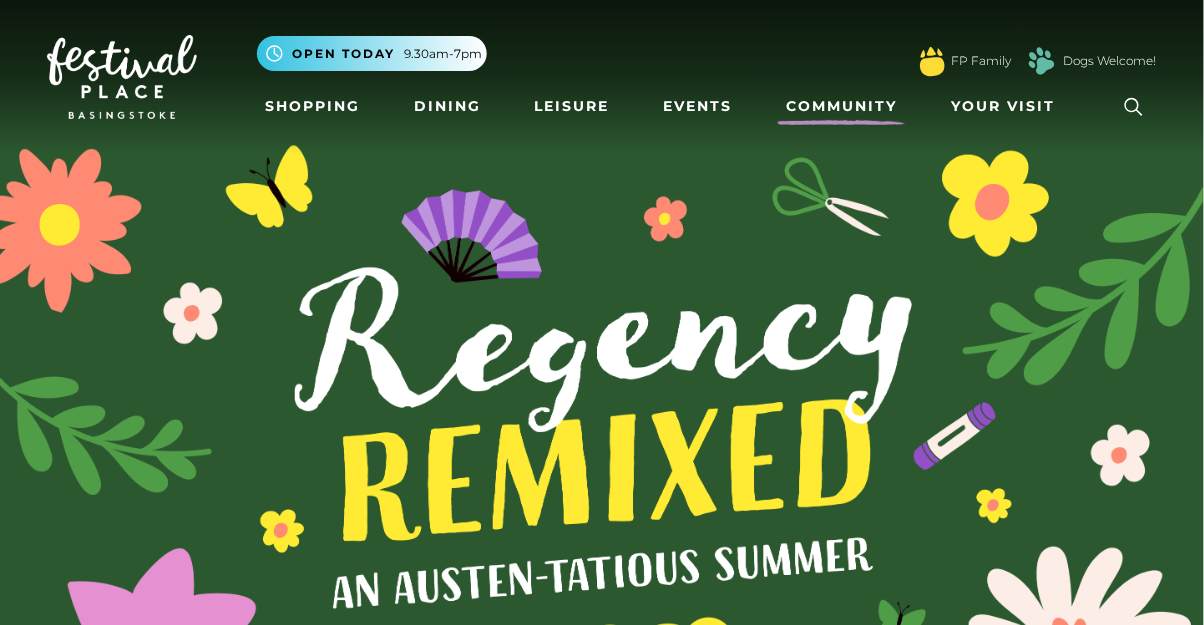 click on "Community" at bounding box center [841, 106] 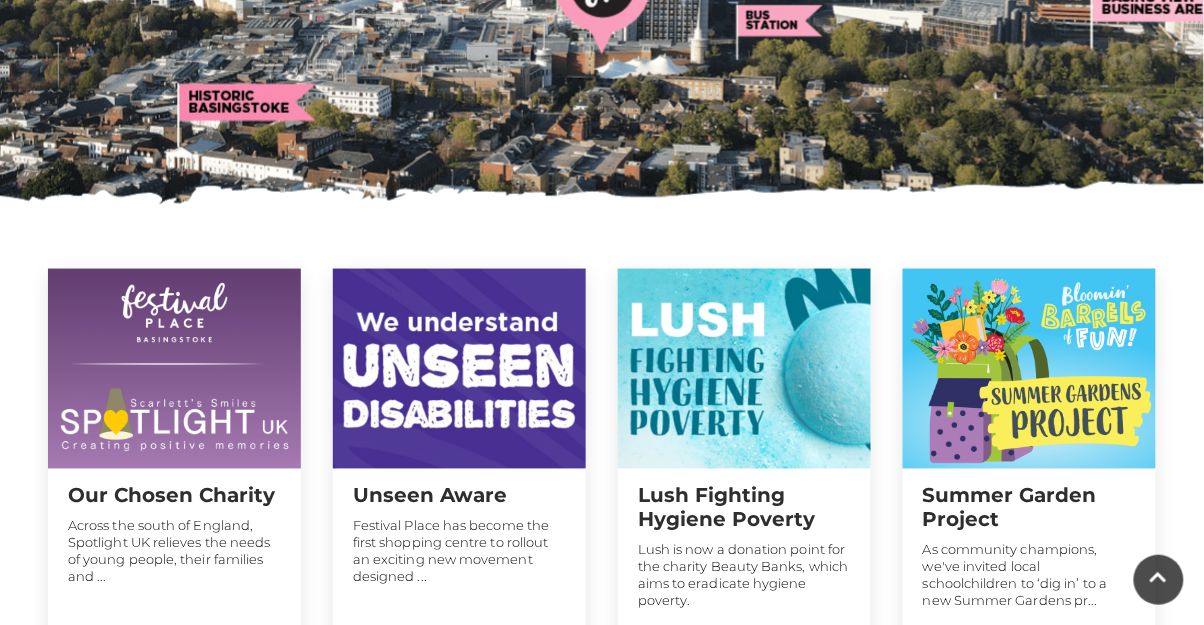 scroll, scrollTop: 0, scrollLeft: 0, axis: both 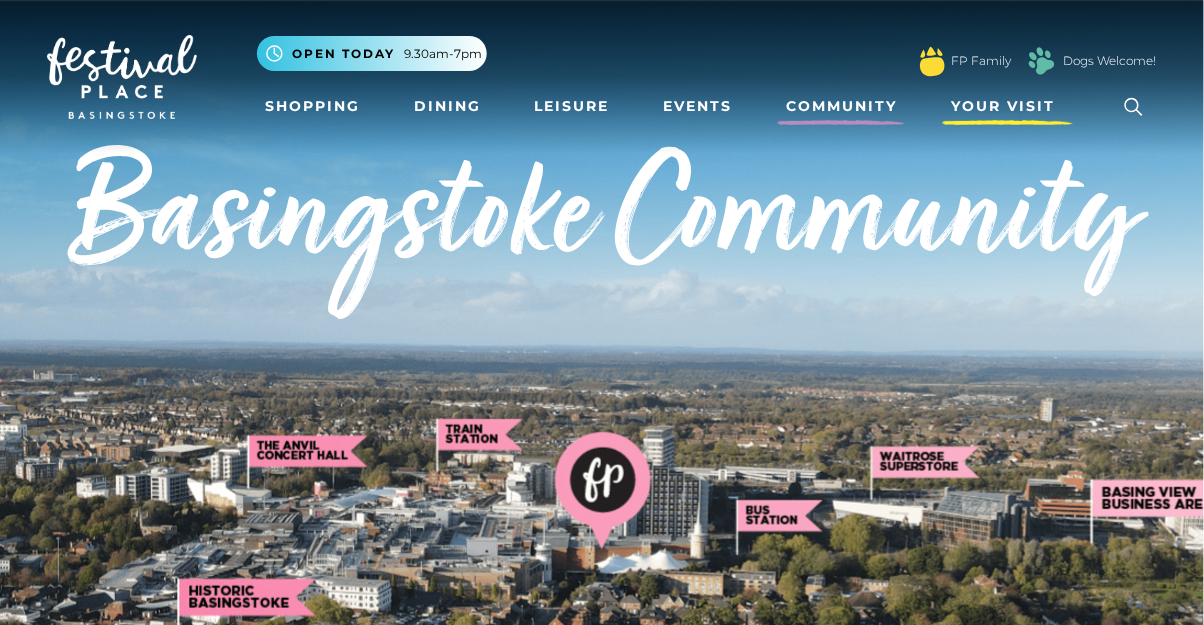 click on "Your Visit" at bounding box center (1003, 106) 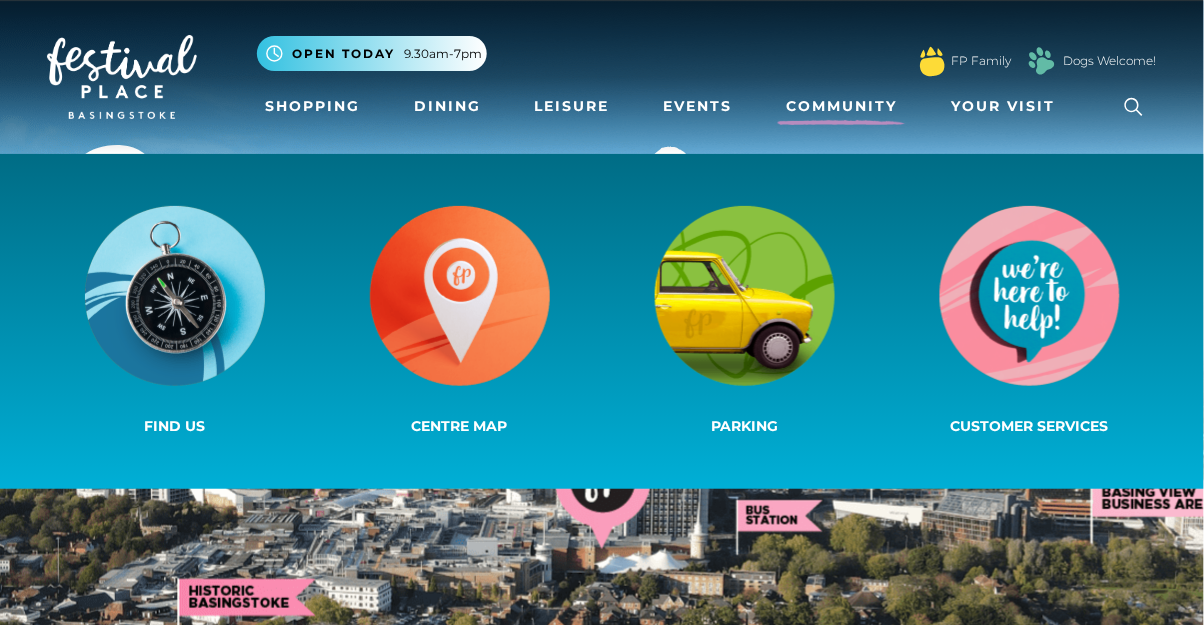 click at bounding box center [122, 77] 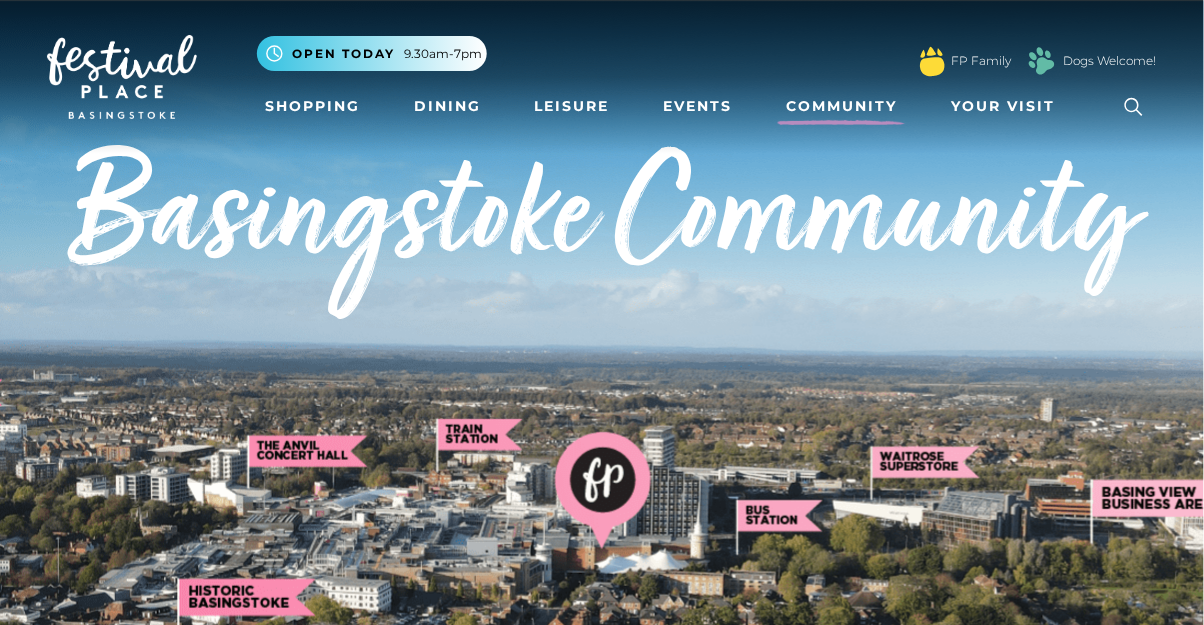 scroll, scrollTop: 18, scrollLeft: 0, axis: vertical 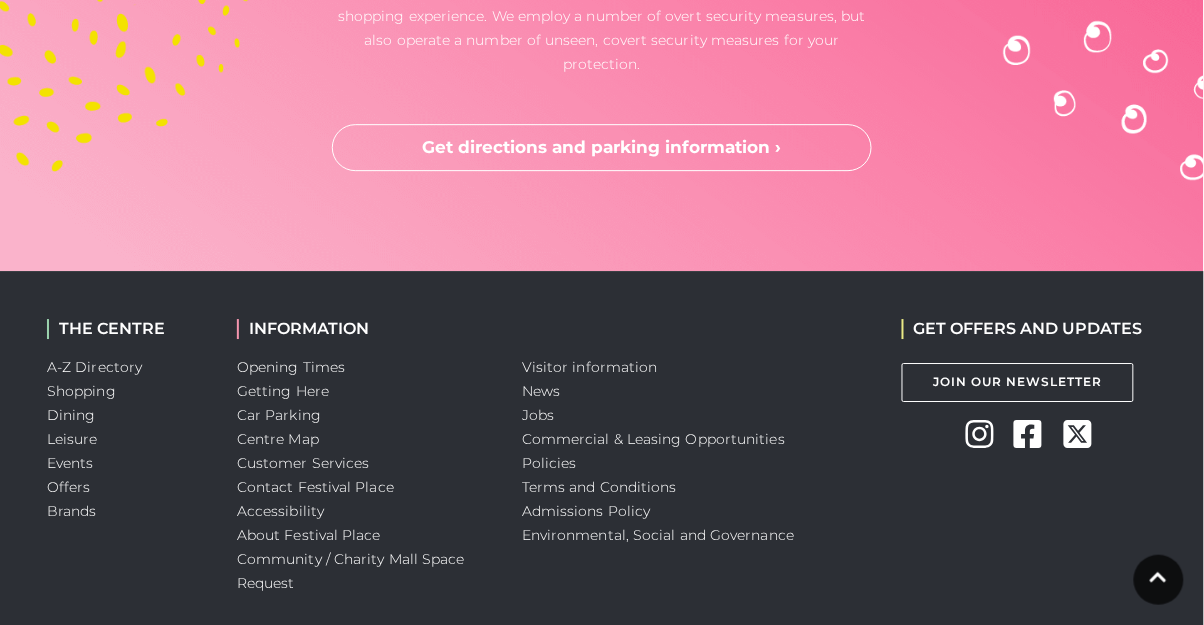 click on "Jobs" at bounding box center [538, 415] 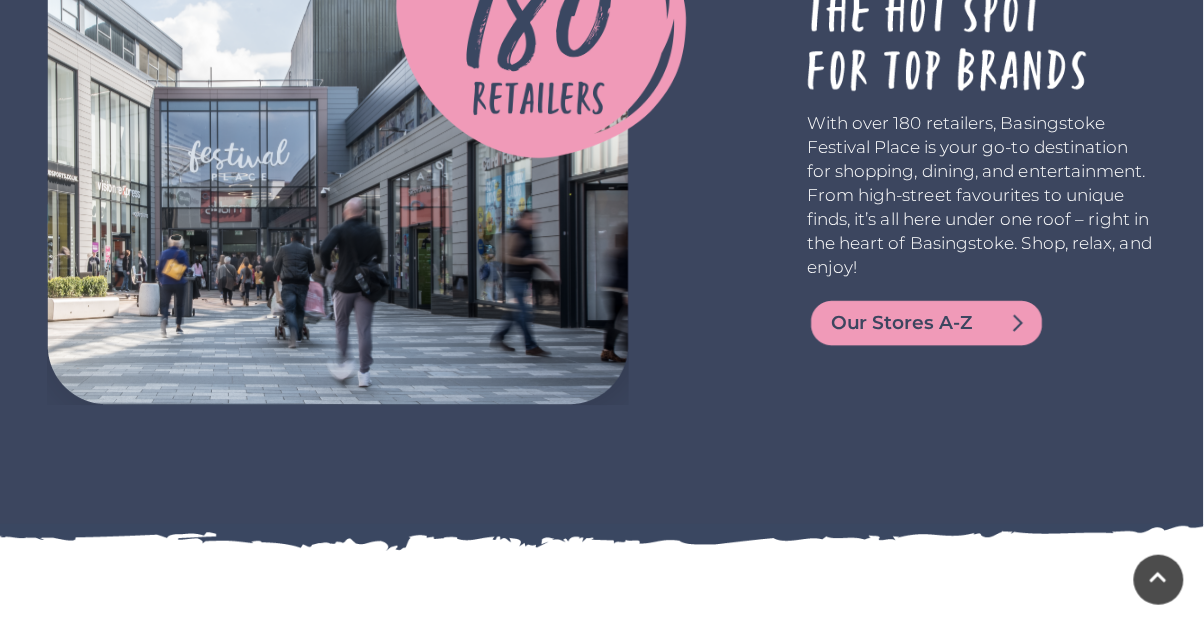 scroll, scrollTop: 4568, scrollLeft: 0, axis: vertical 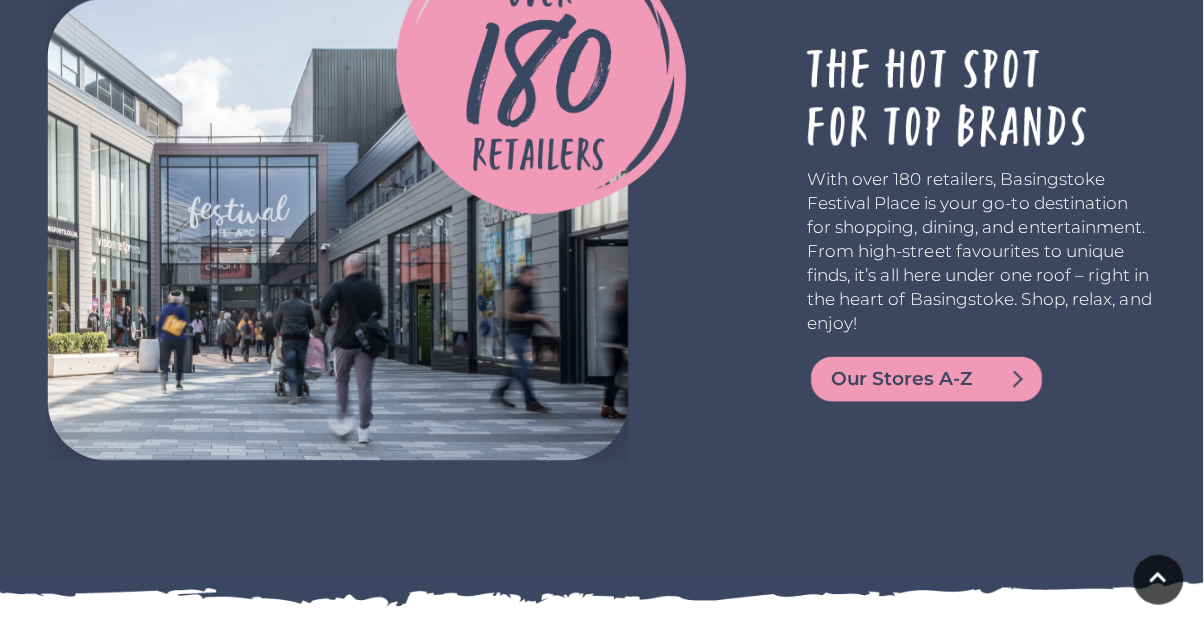 click on "Our Stores A-Z" at bounding box center [951, 379] 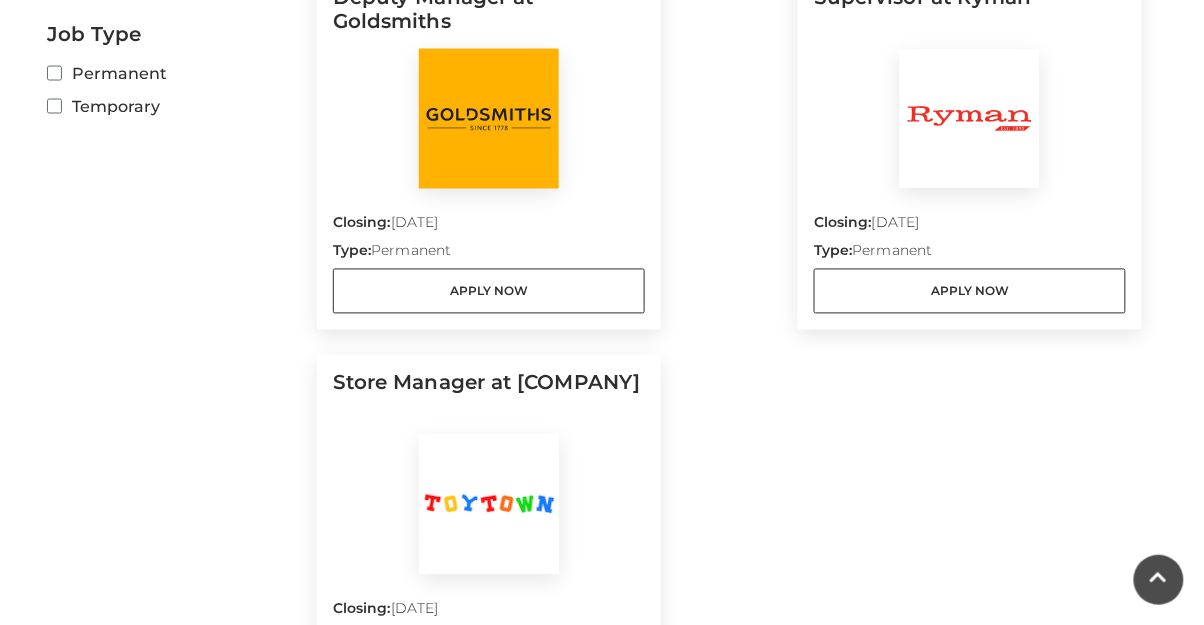 scroll, scrollTop: 609, scrollLeft: 0, axis: vertical 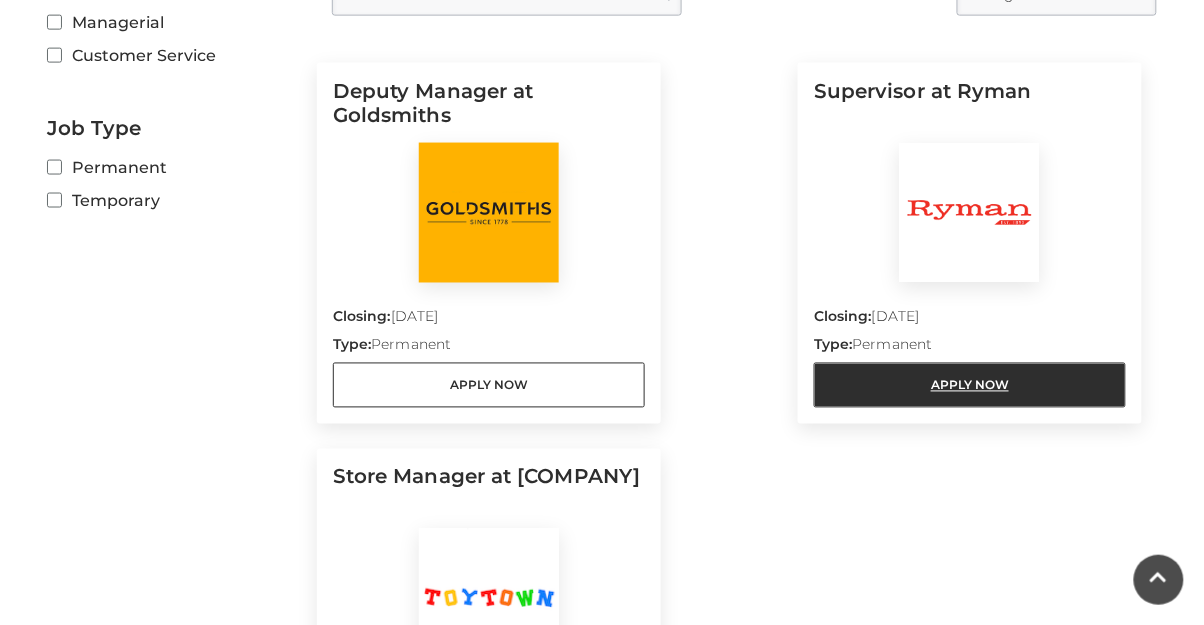 click on "Apply Now" at bounding box center [970, 385] 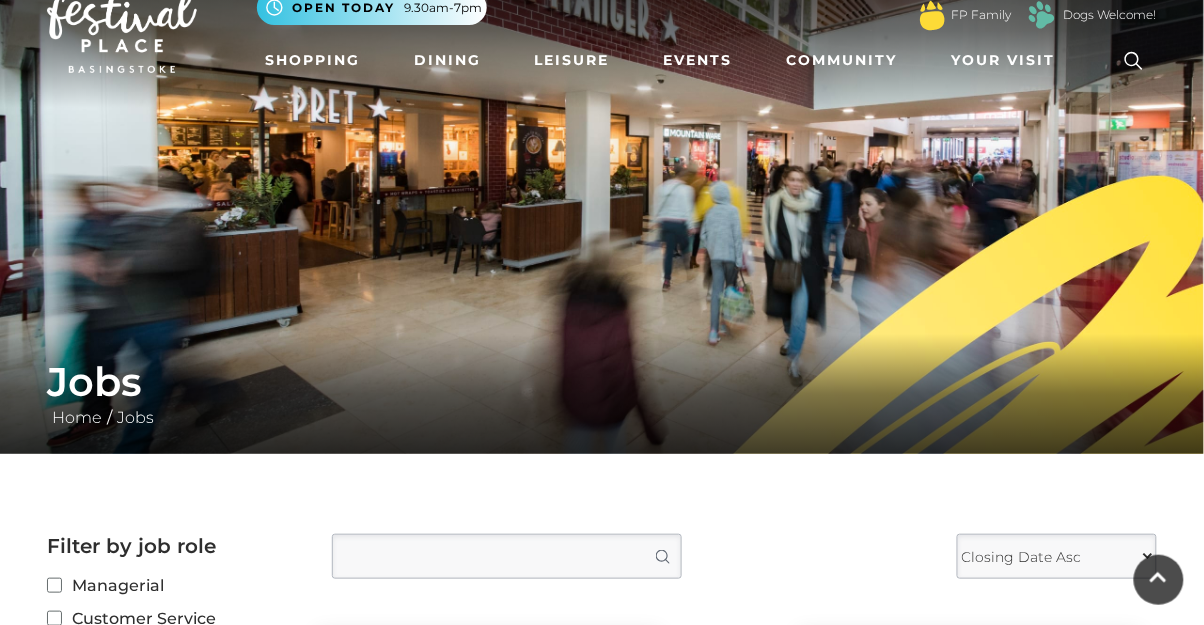 scroll, scrollTop: 0, scrollLeft: 0, axis: both 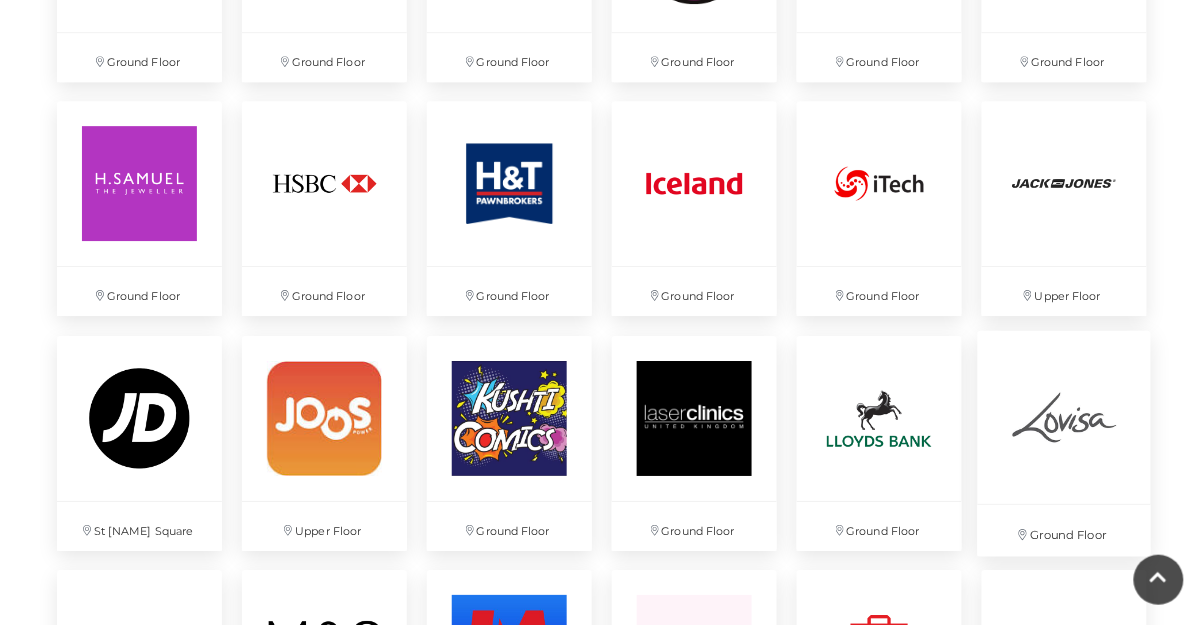 click at bounding box center [1063, 416] 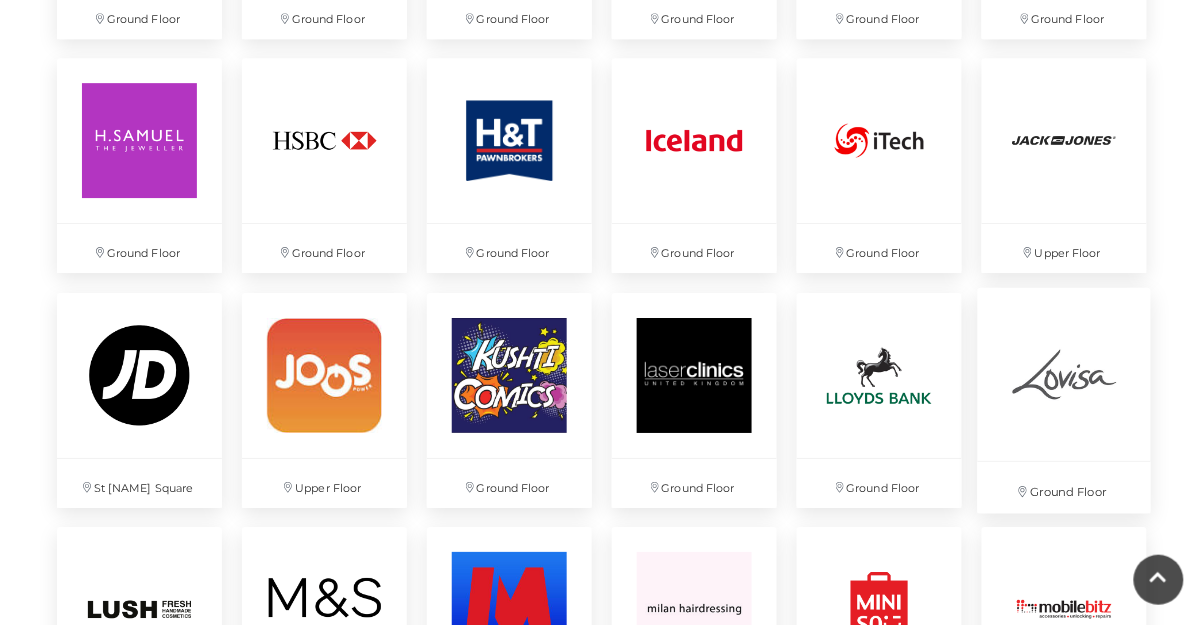 scroll, scrollTop: 3137, scrollLeft: 0, axis: vertical 